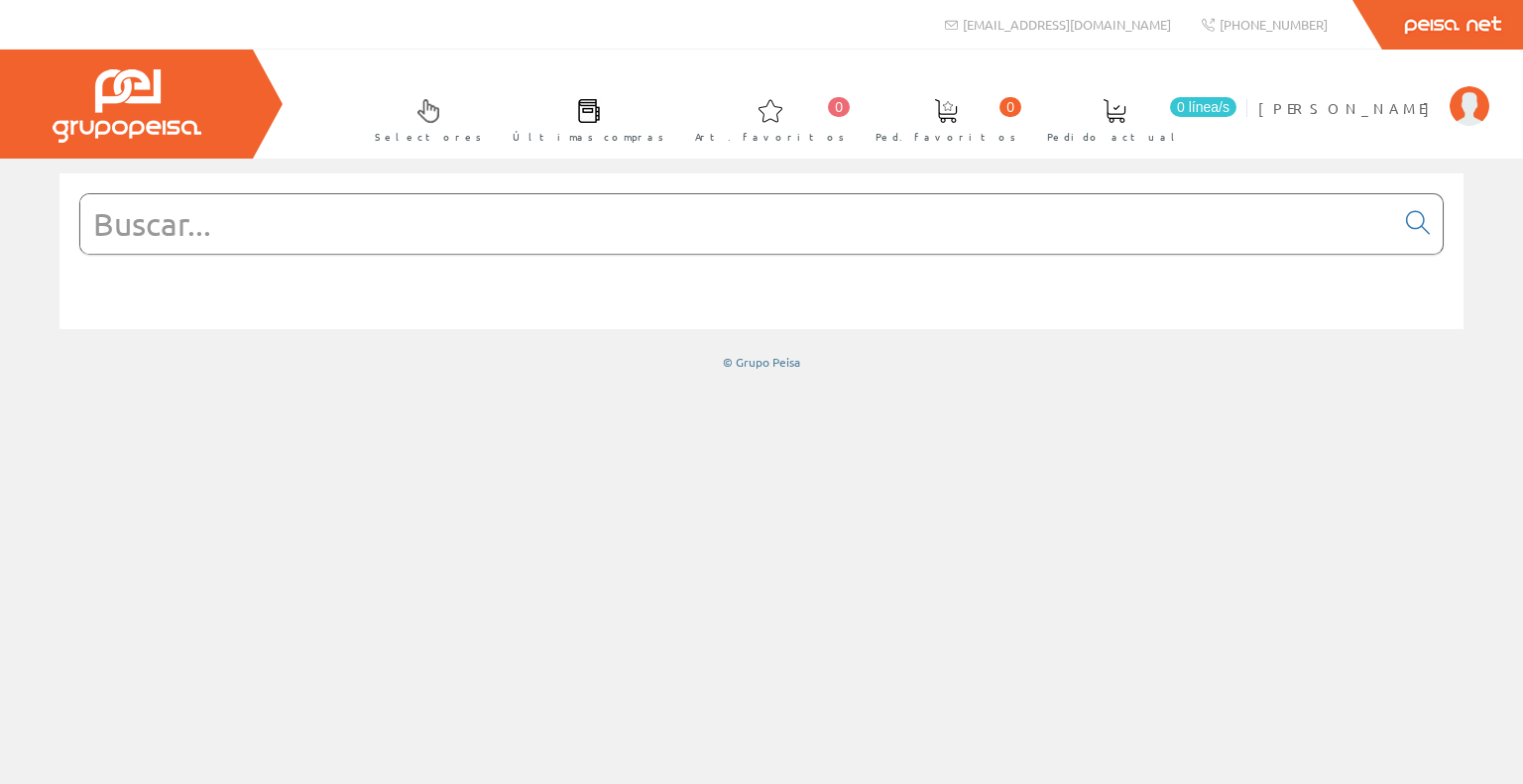 scroll, scrollTop: 0, scrollLeft: 0, axis: both 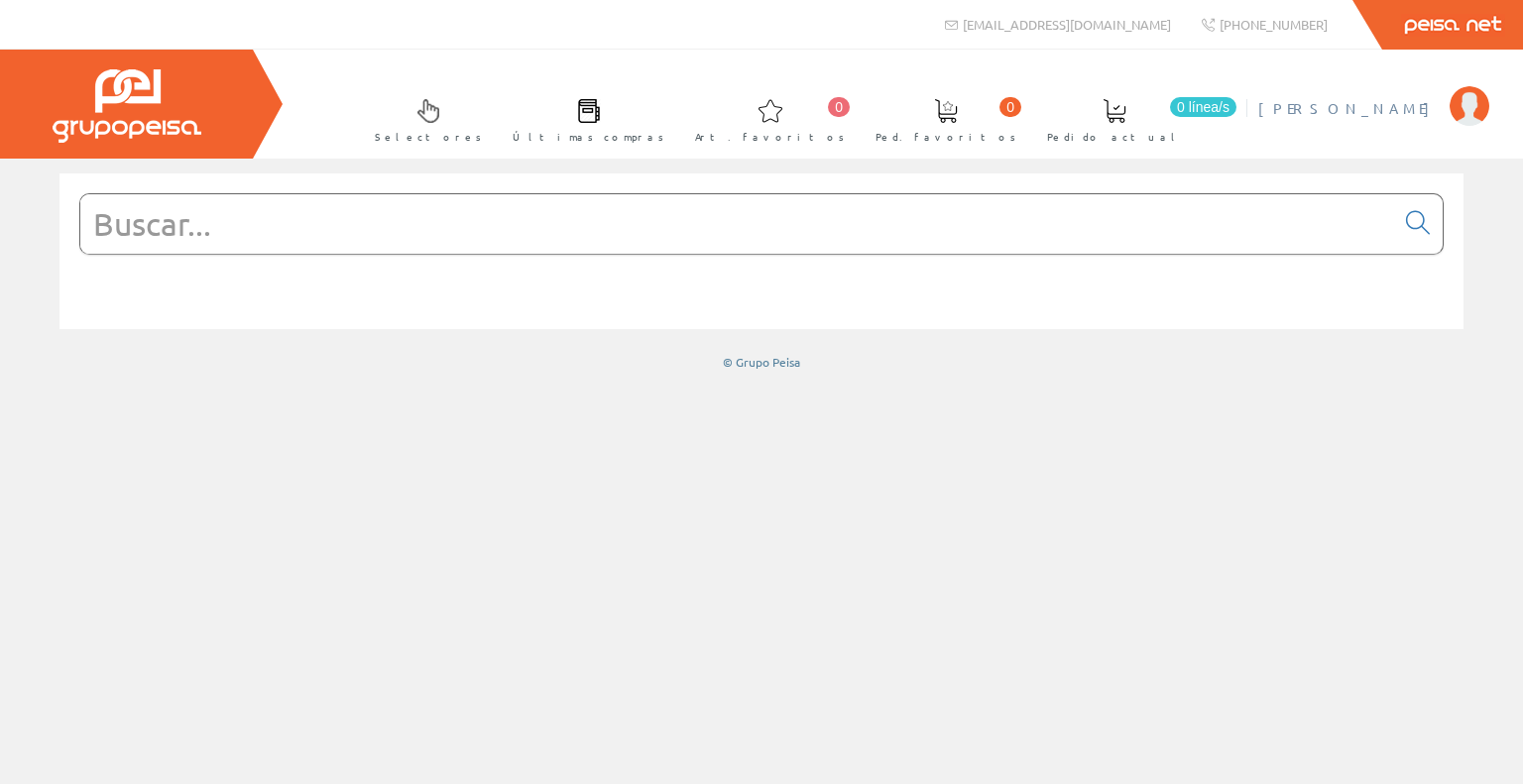 click on "Hugo Martínez Bonet
Mi cuenta
Mis datos
Mis ofertas
Mis pedidos
Mis albaranes
Mis facturas
Cambiar contraseña
Cerrar sesión" at bounding box center (1373, 120) 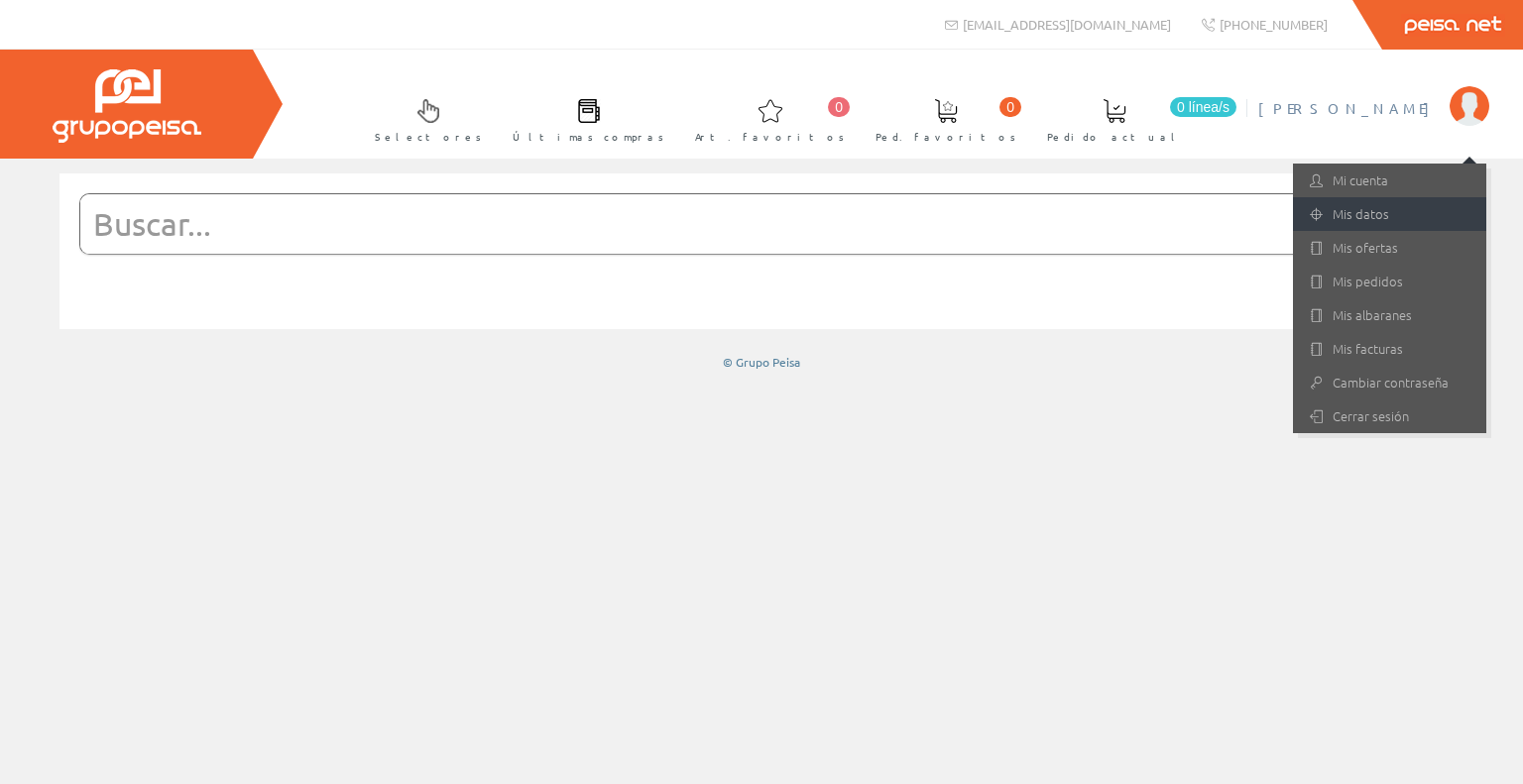 click on "Mis datos" at bounding box center (1389, 214) 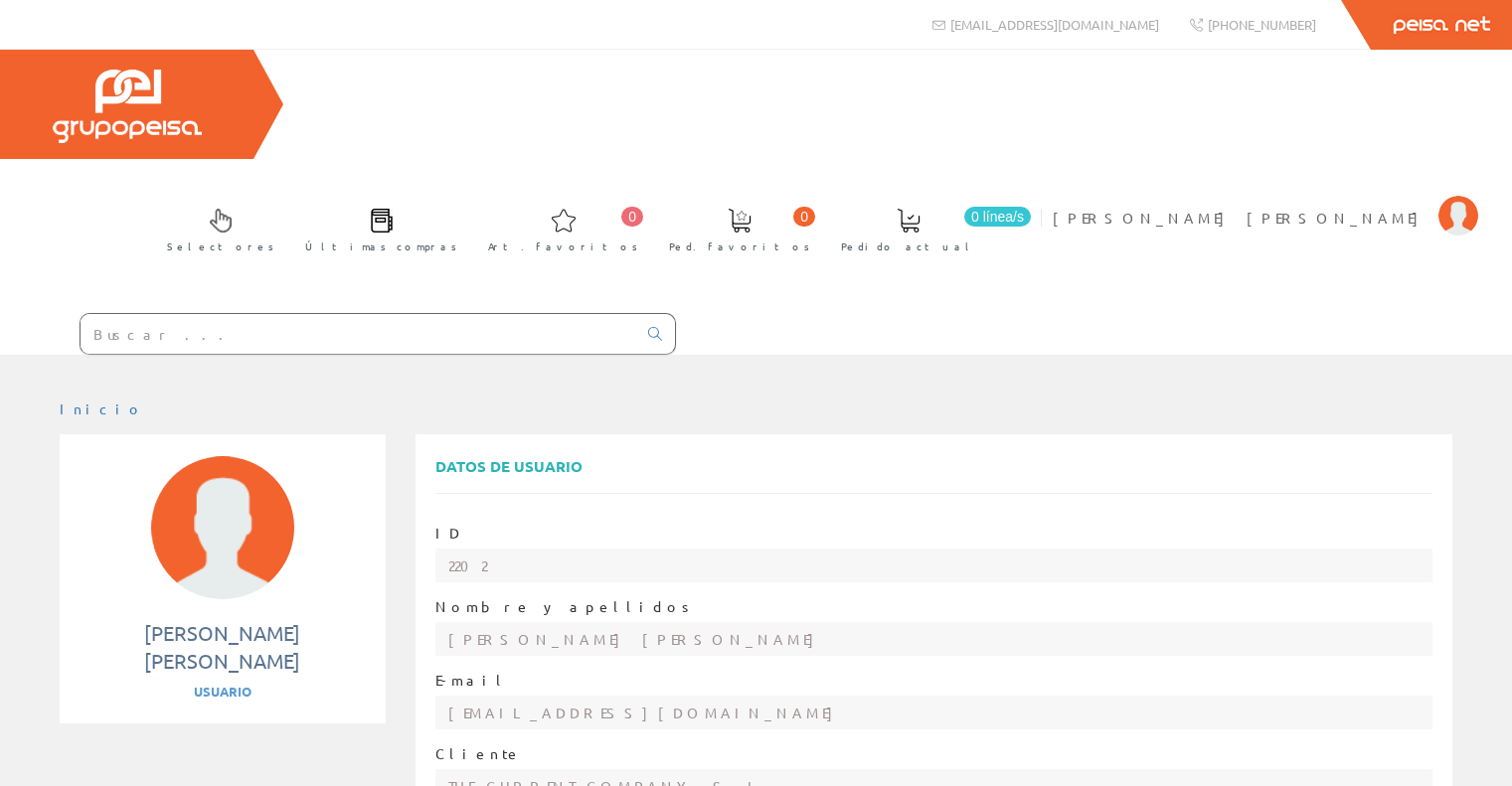 scroll, scrollTop: 0, scrollLeft: 0, axis: both 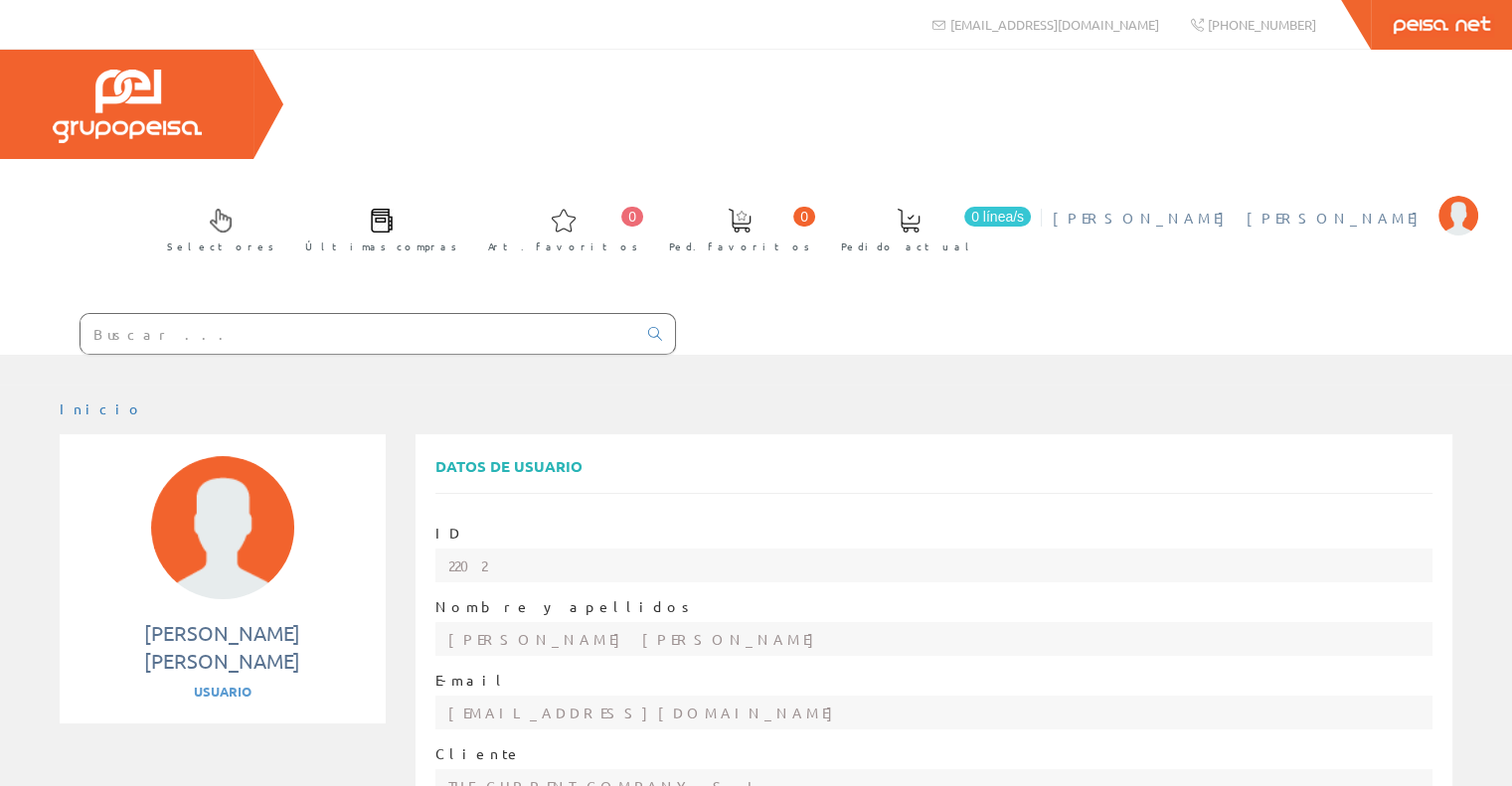 click on "[PERSON_NAME] [PERSON_NAME]" at bounding box center (1241, 218) 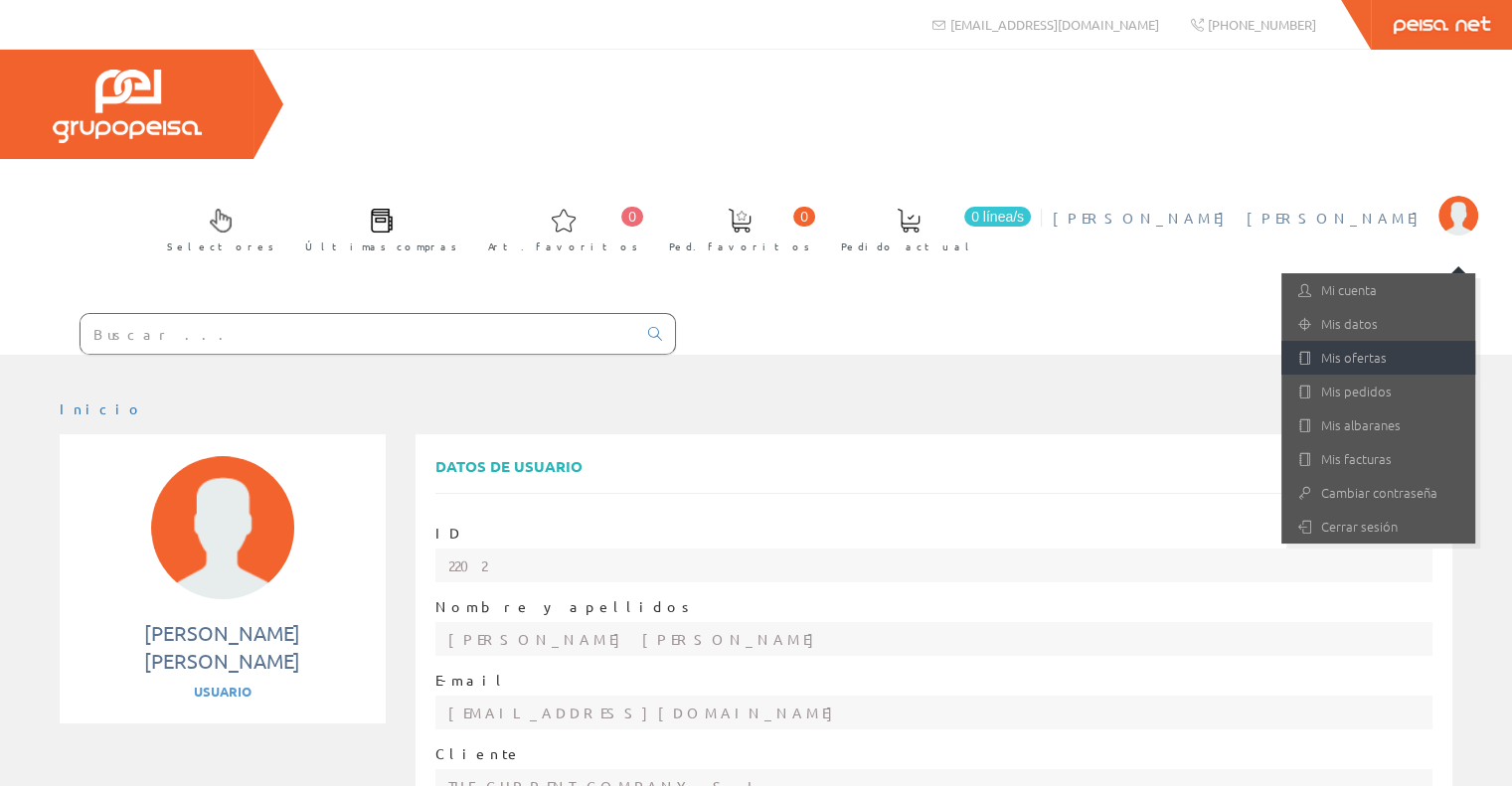 click on "Mis ofertas" at bounding box center [1378, 358] 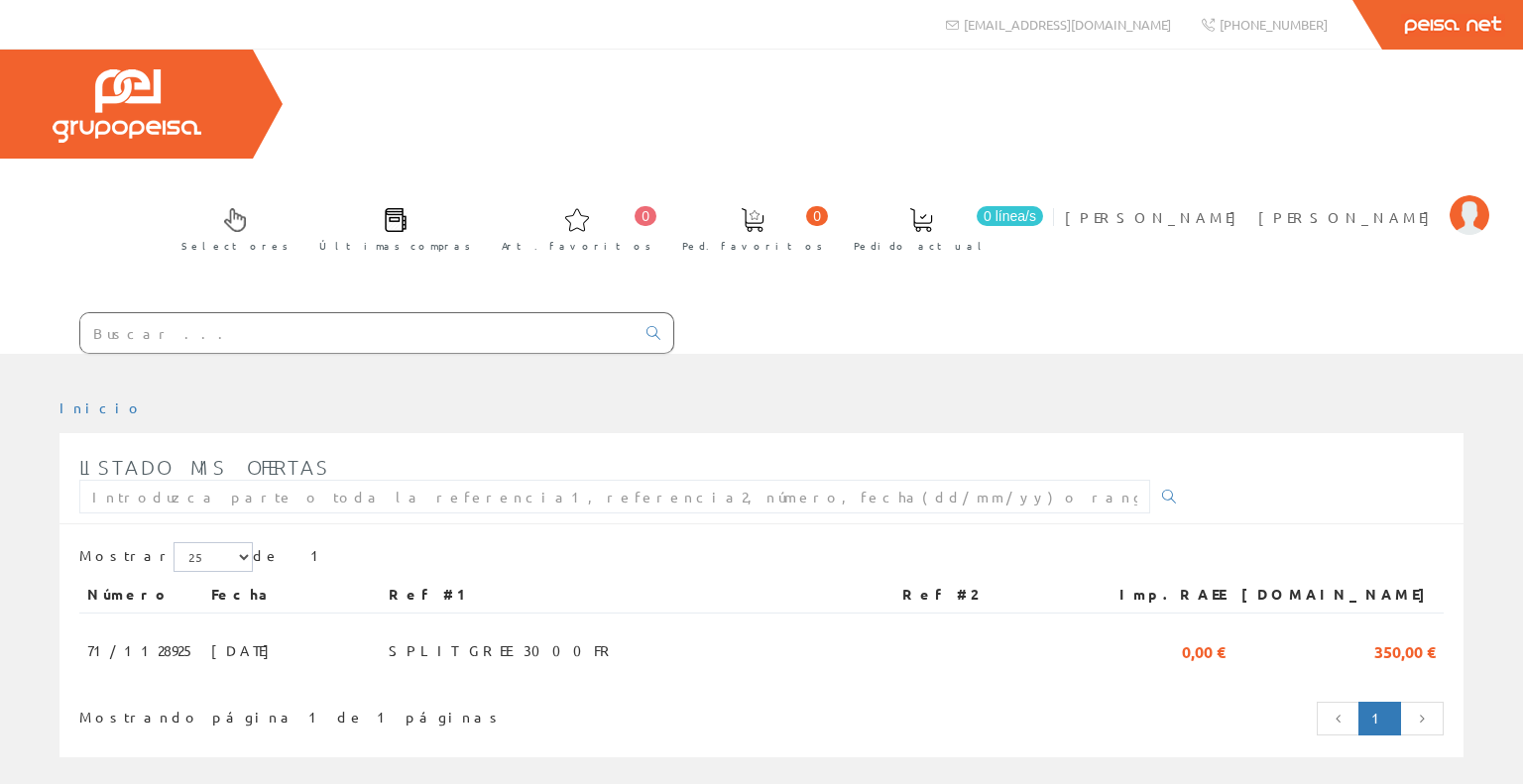 scroll, scrollTop: 0, scrollLeft: 0, axis: both 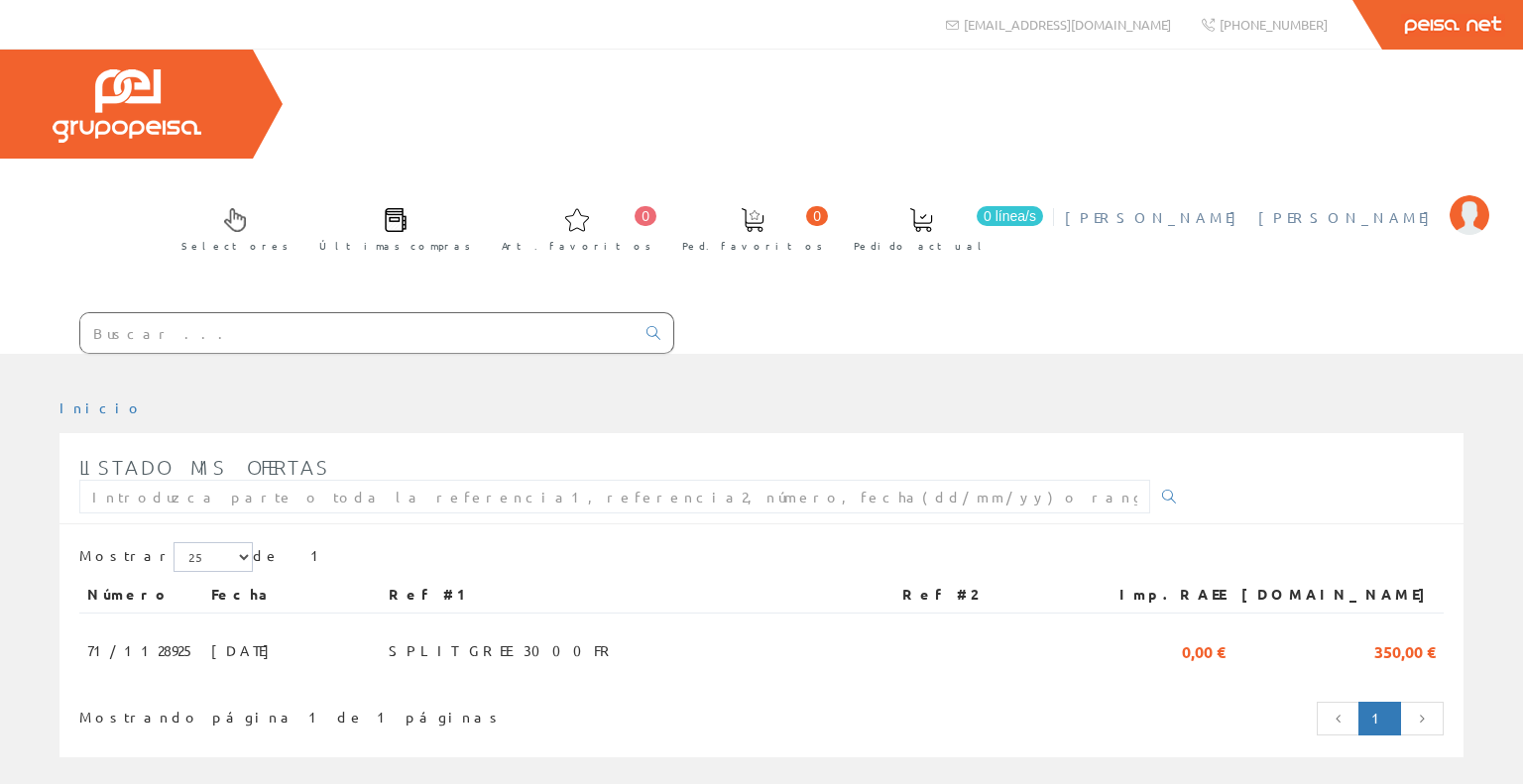 click on "[PERSON_NAME] [PERSON_NAME]" at bounding box center (1277, 200) 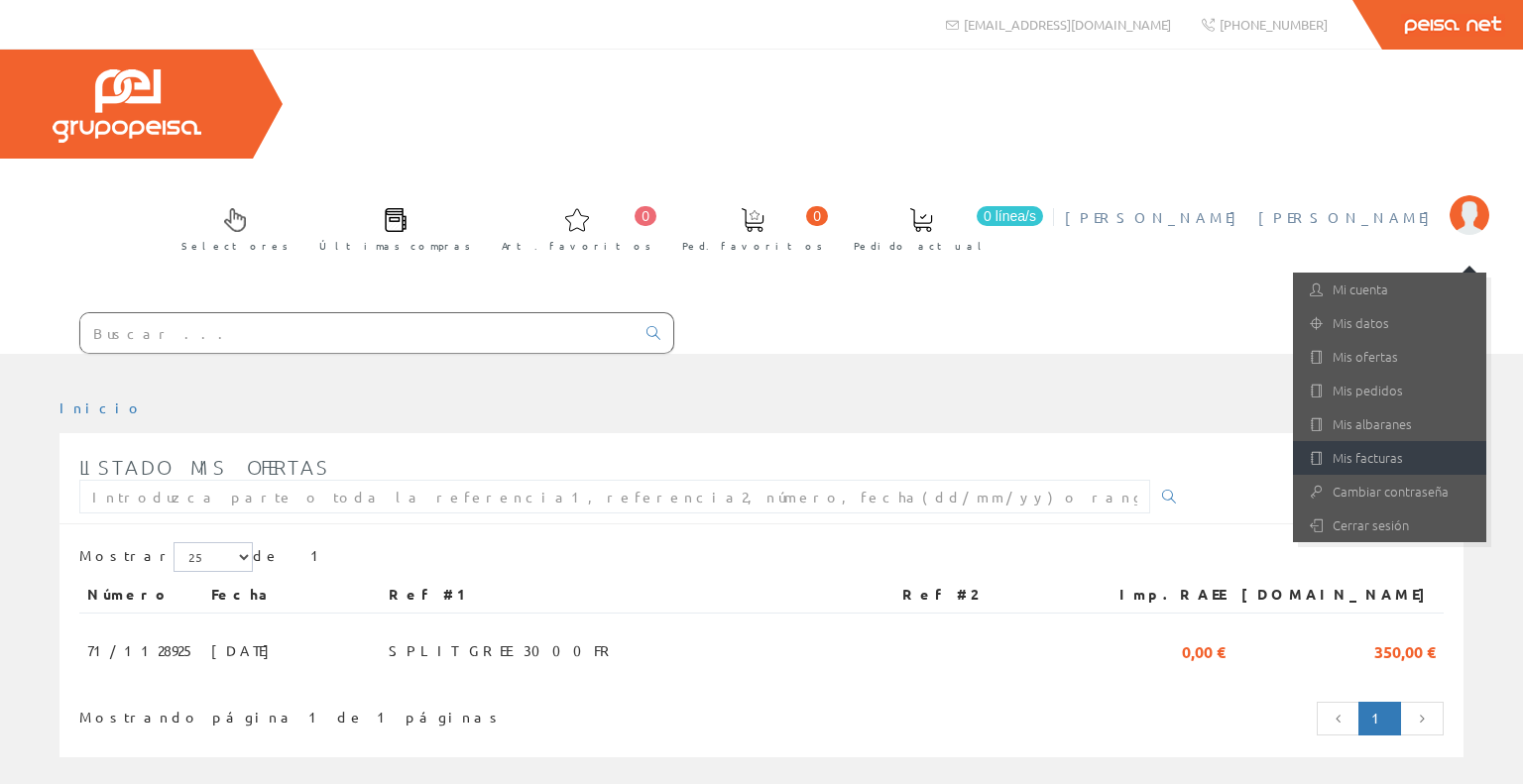 click on "Mis facturas" at bounding box center (1389, 458) 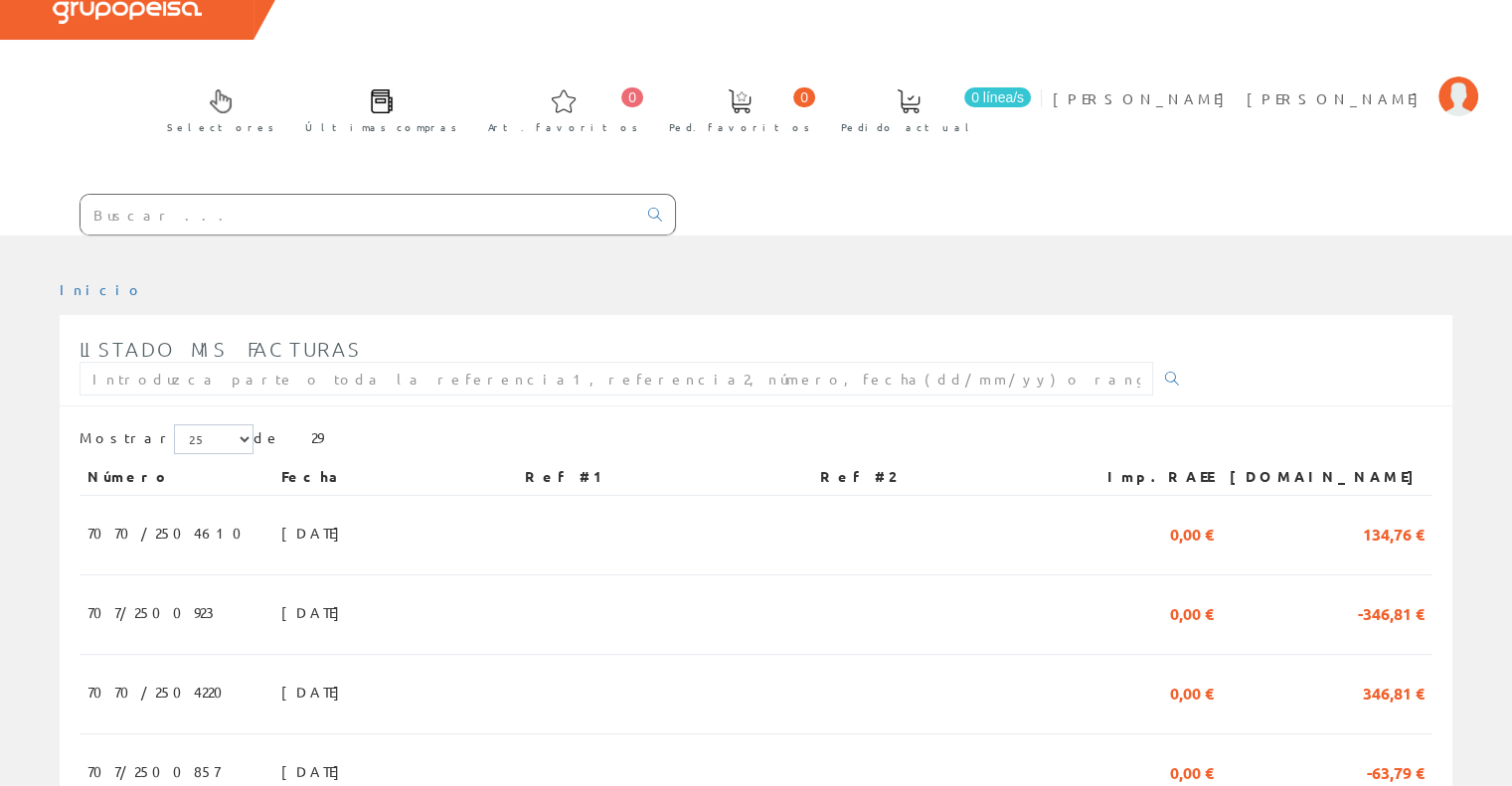 scroll, scrollTop: 298, scrollLeft: 0, axis: vertical 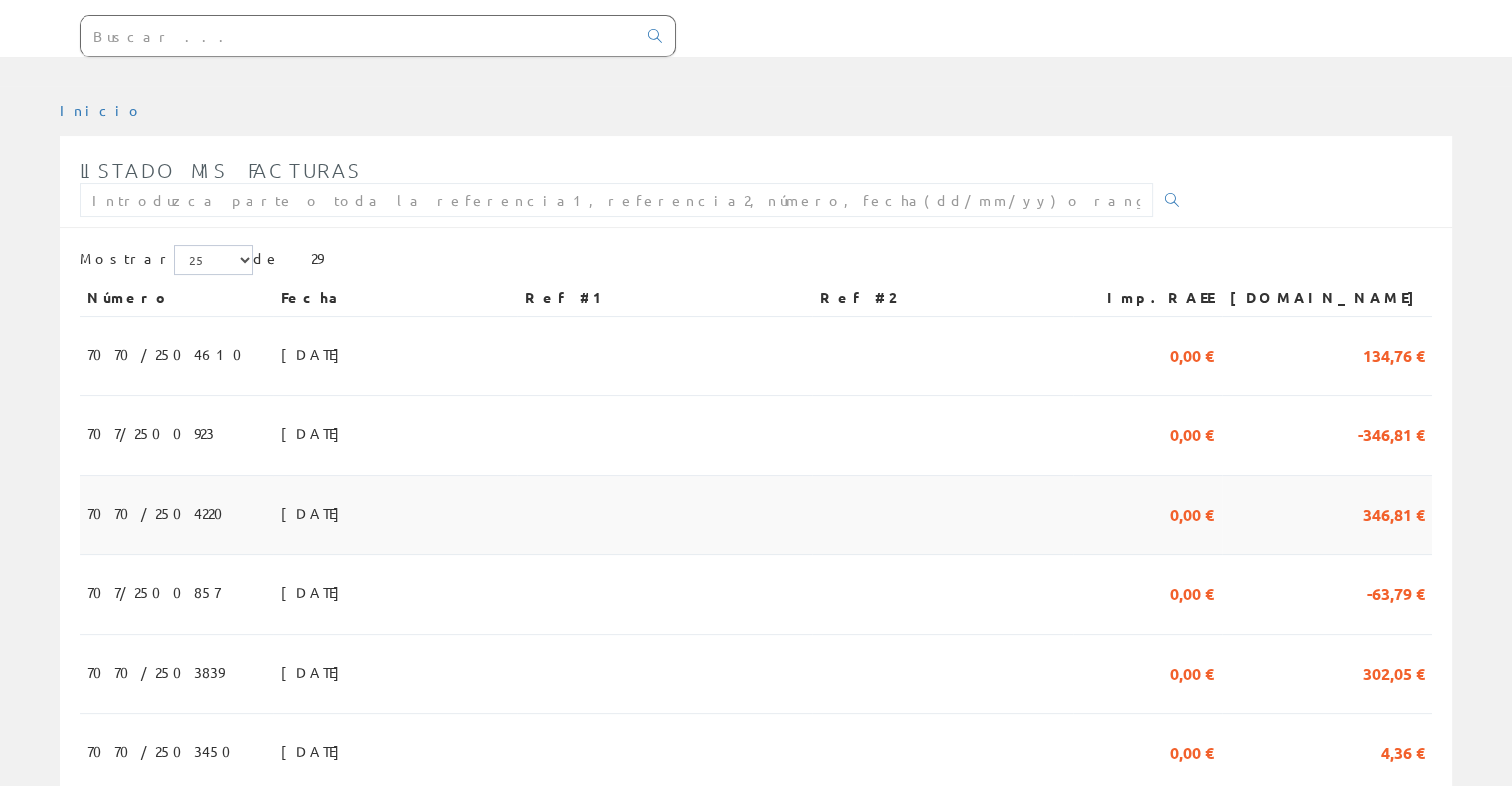 click on "[DATE]" at bounding box center [315, 513] 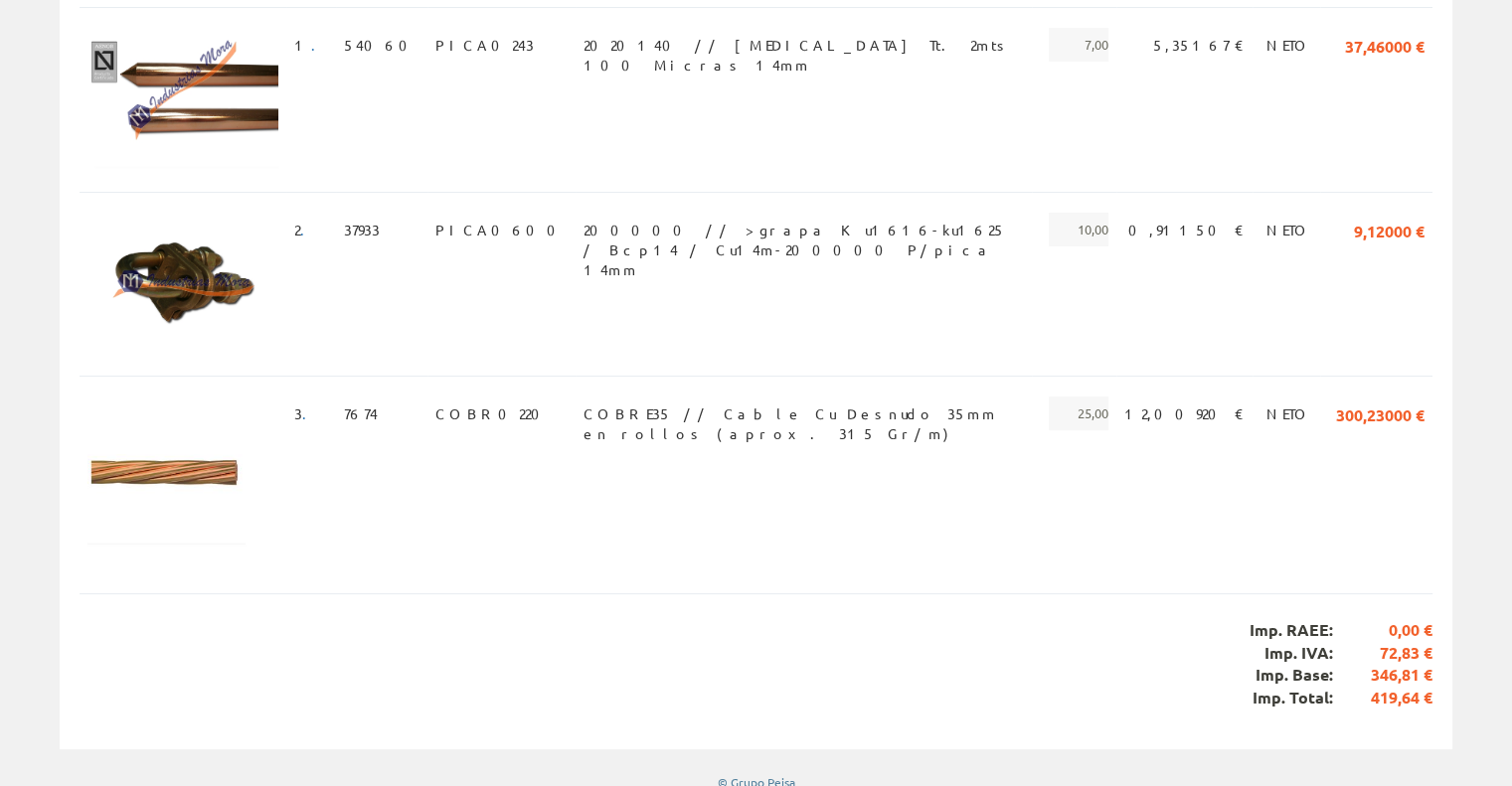 scroll, scrollTop: 497, scrollLeft: 0, axis: vertical 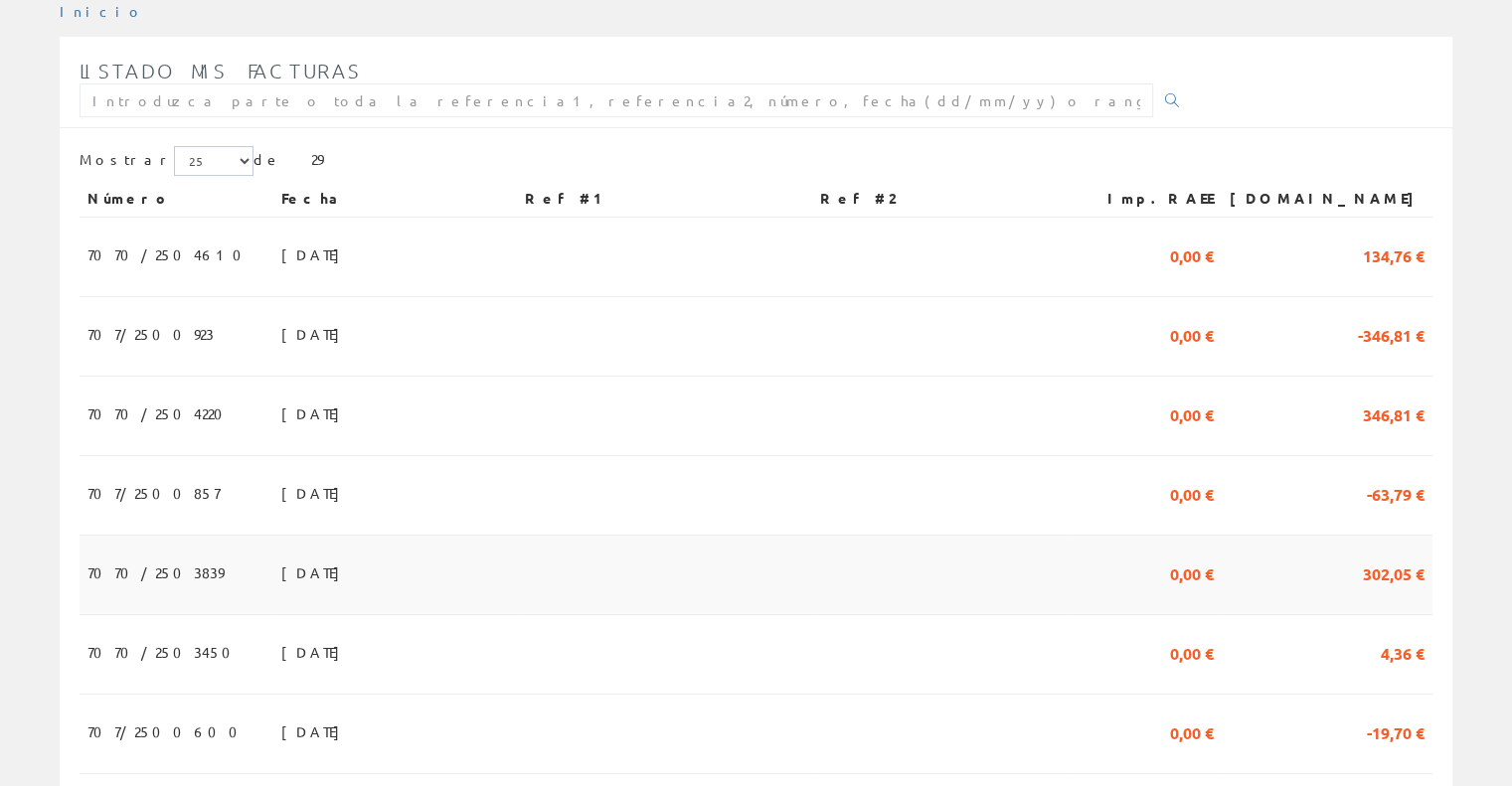 click at bounding box center [942, 575] 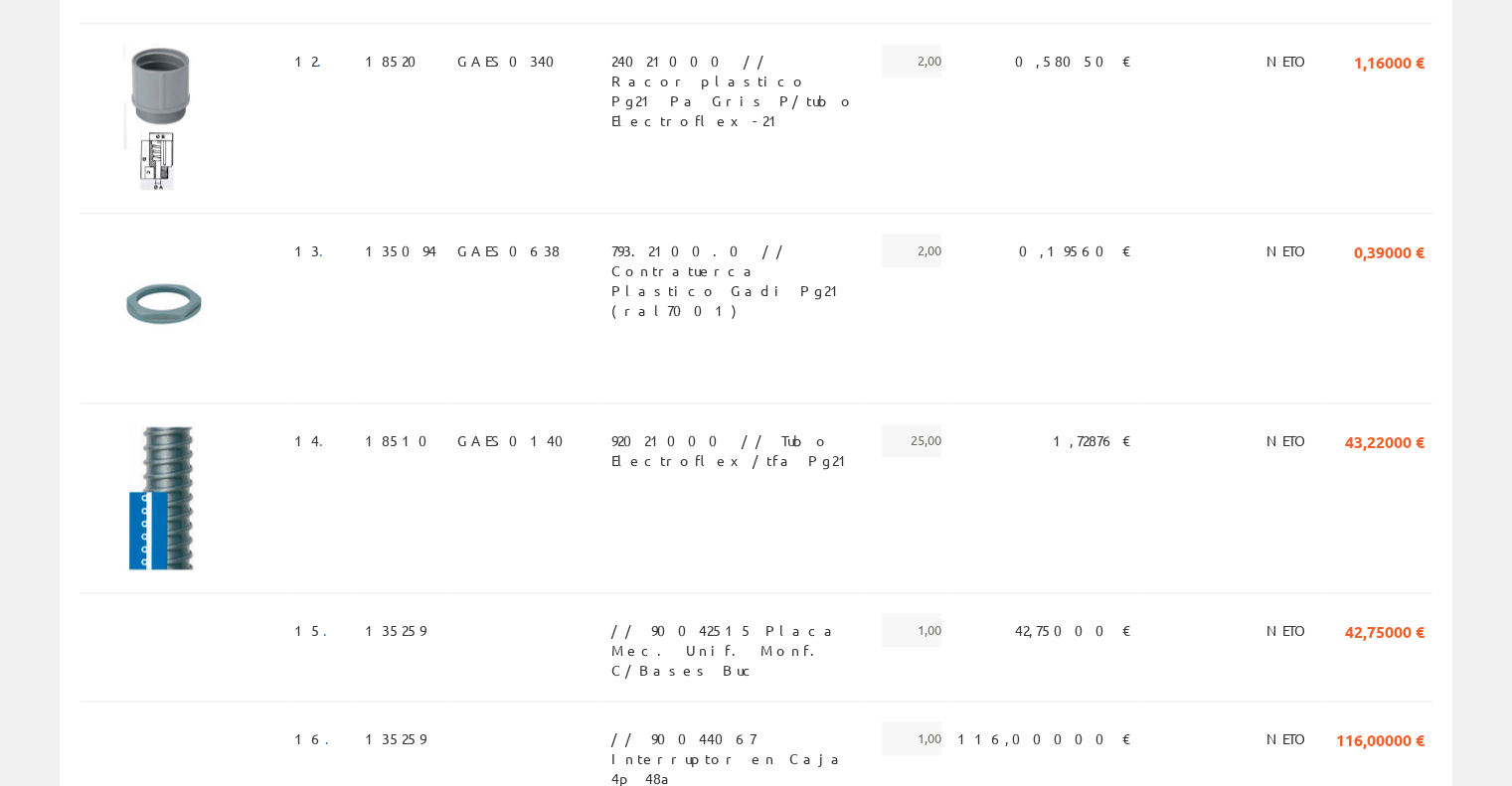 scroll, scrollTop: 2683, scrollLeft: 0, axis: vertical 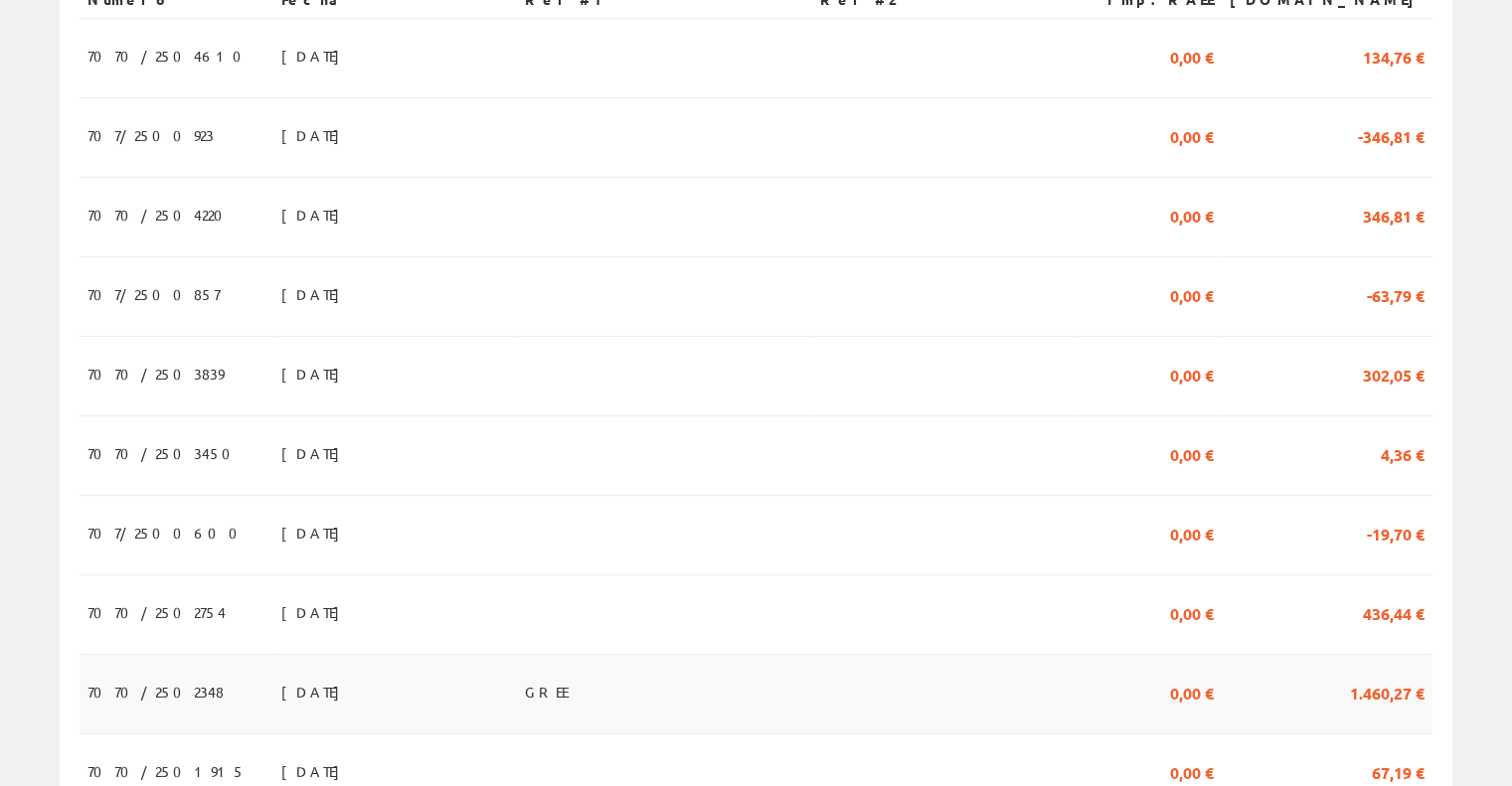 click on "[DATE]" at bounding box center [395, 695] 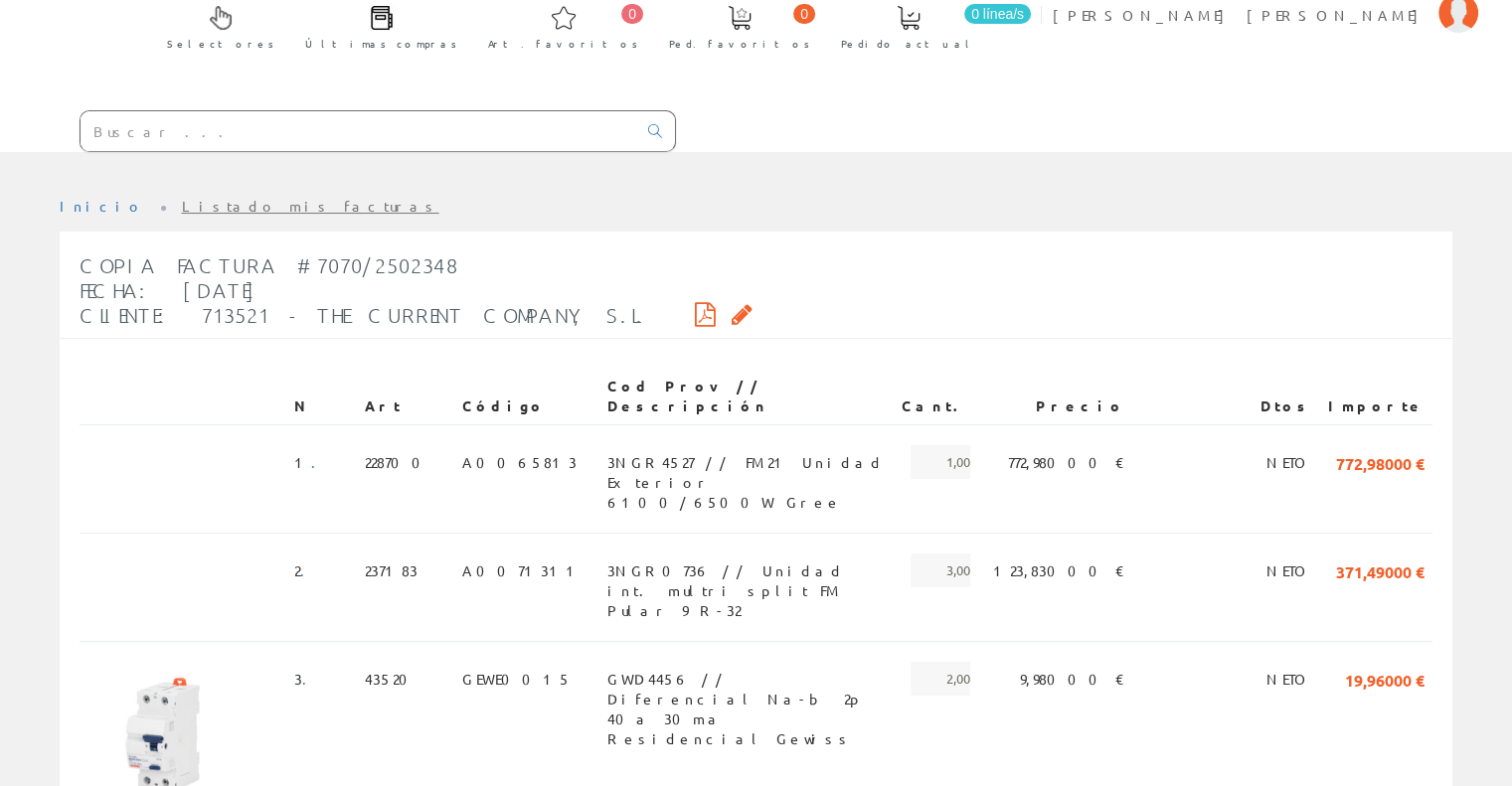 scroll, scrollTop: 799, scrollLeft: 0, axis: vertical 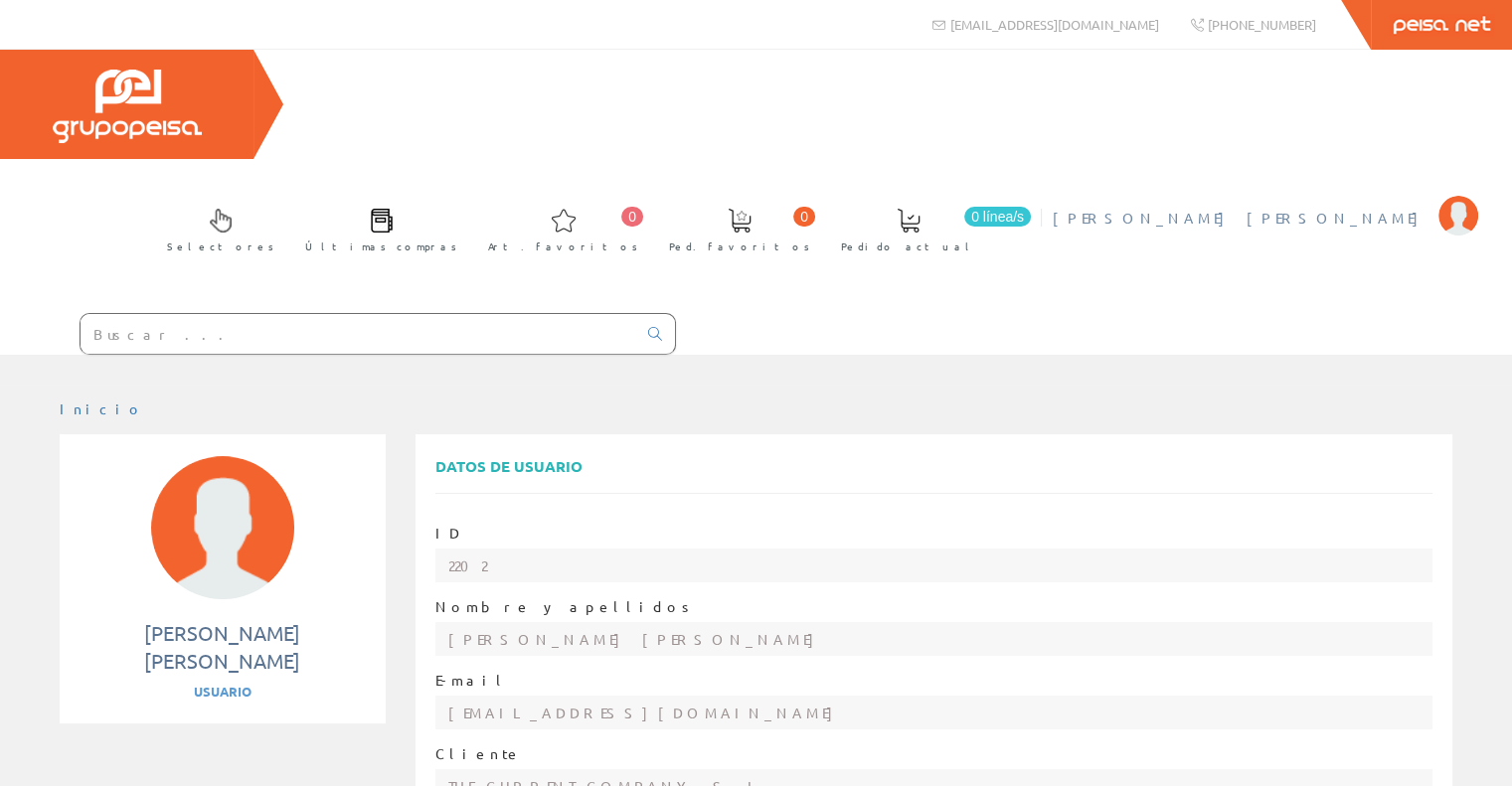 click on "[PERSON_NAME] [PERSON_NAME]" at bounding box center [1241, 218] 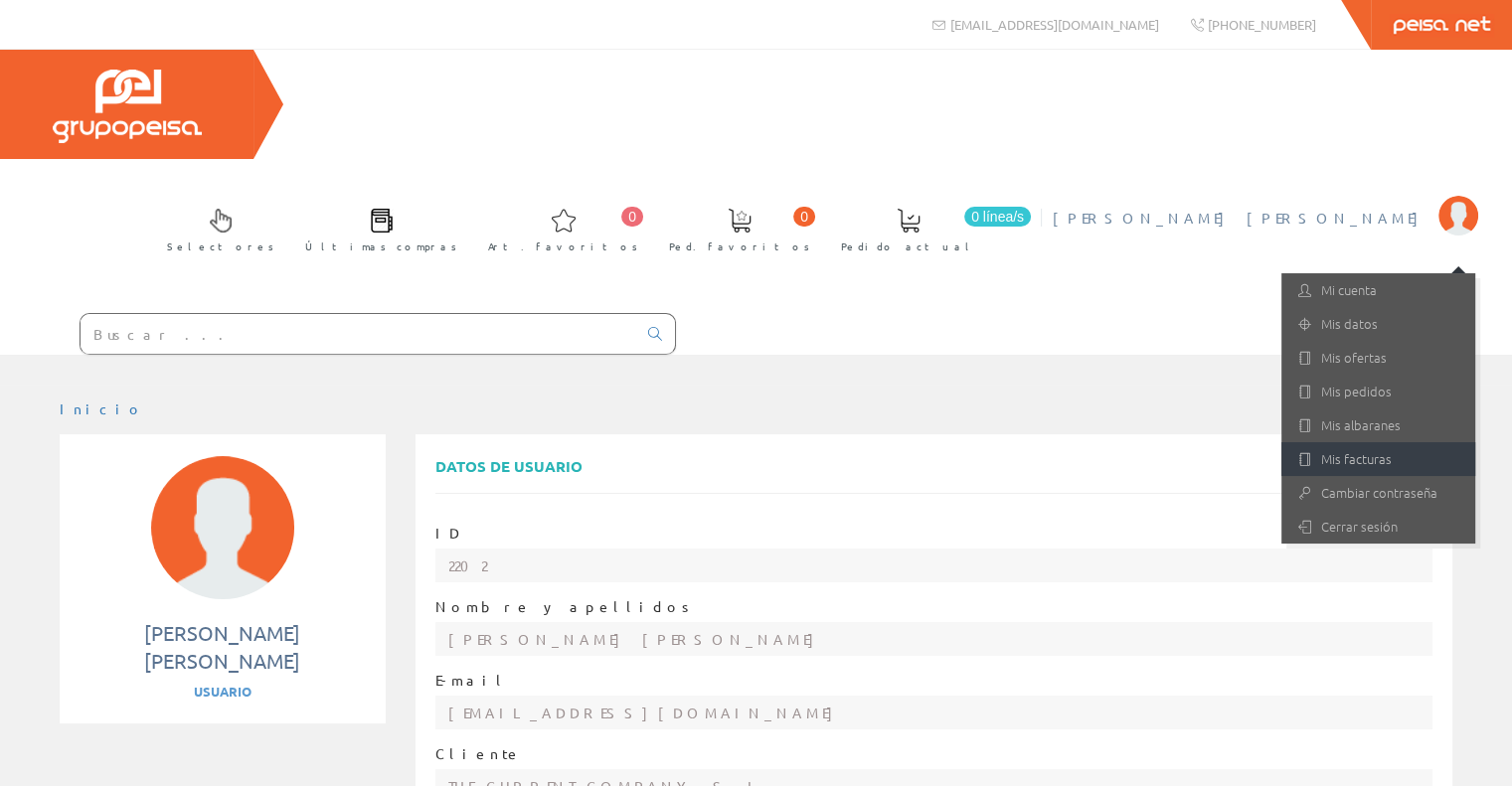 click on "Mis facturas" at bounding box center (1378, 459) 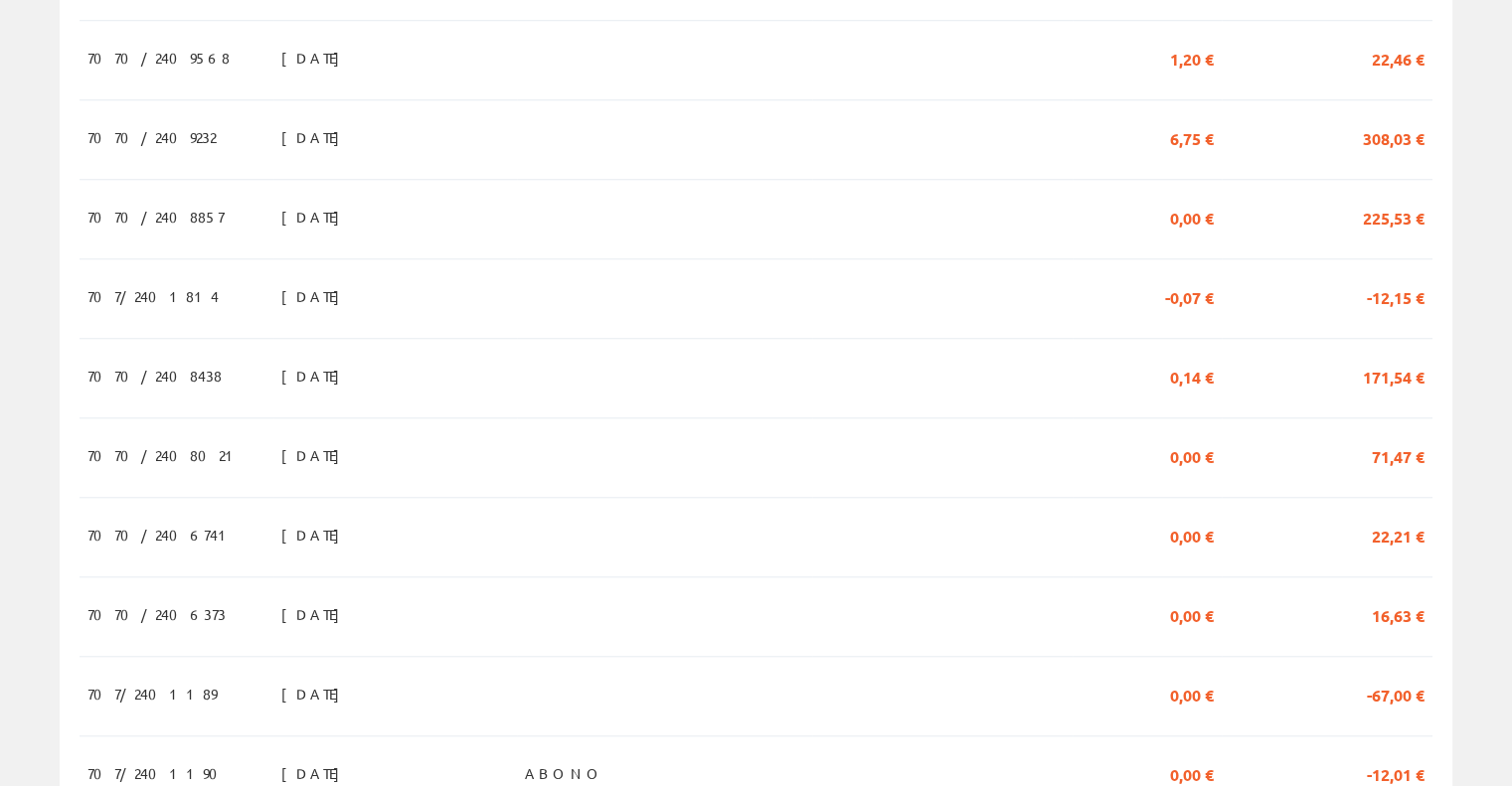 scroll, scrollTop: 1835, scrollLeft: 0, axis: vertical 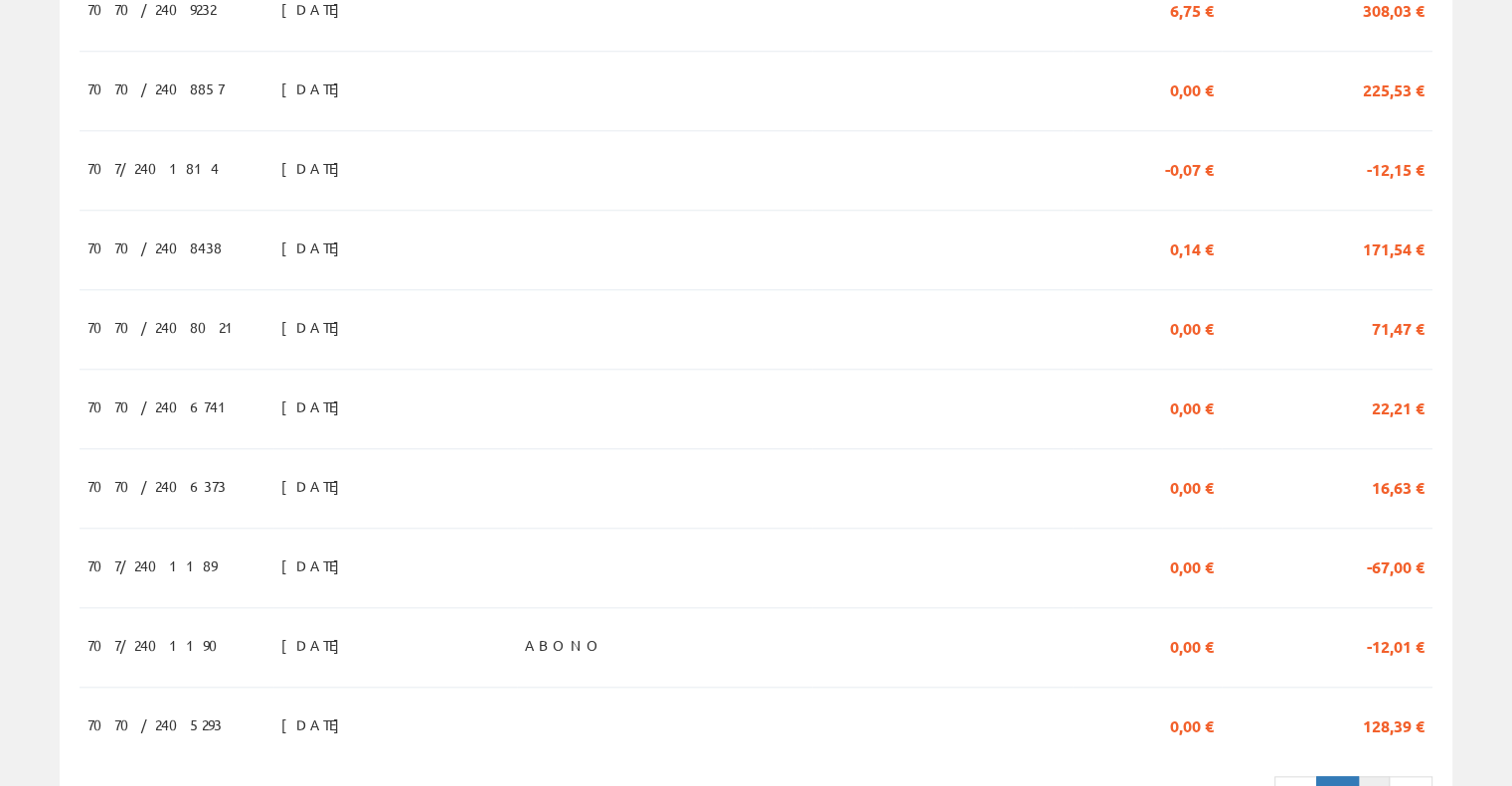 click on "2" at bounding box center [1374, 793] 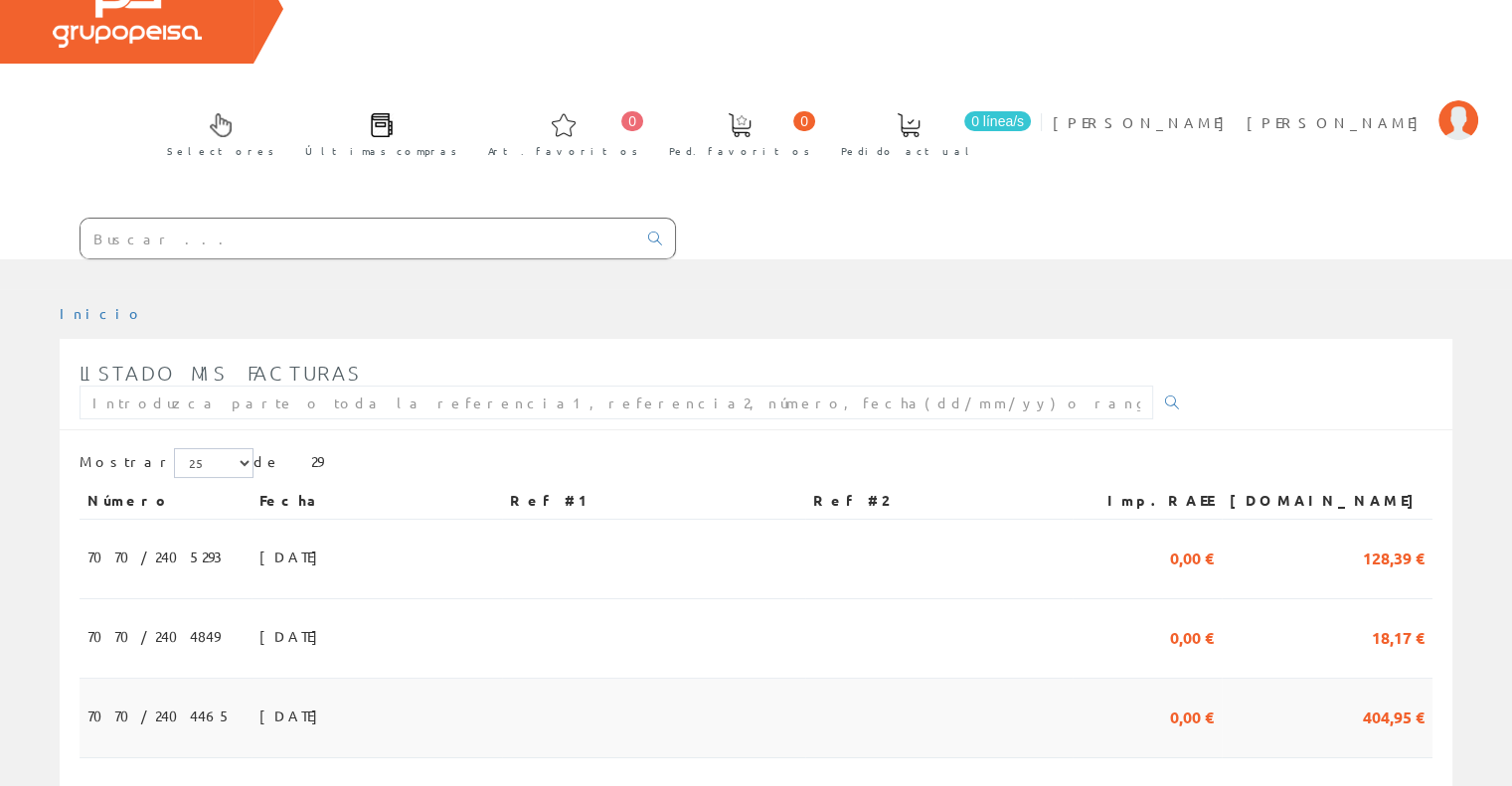 scroll, scrollTop: 158, scrollLeft: 0, axis: vertical 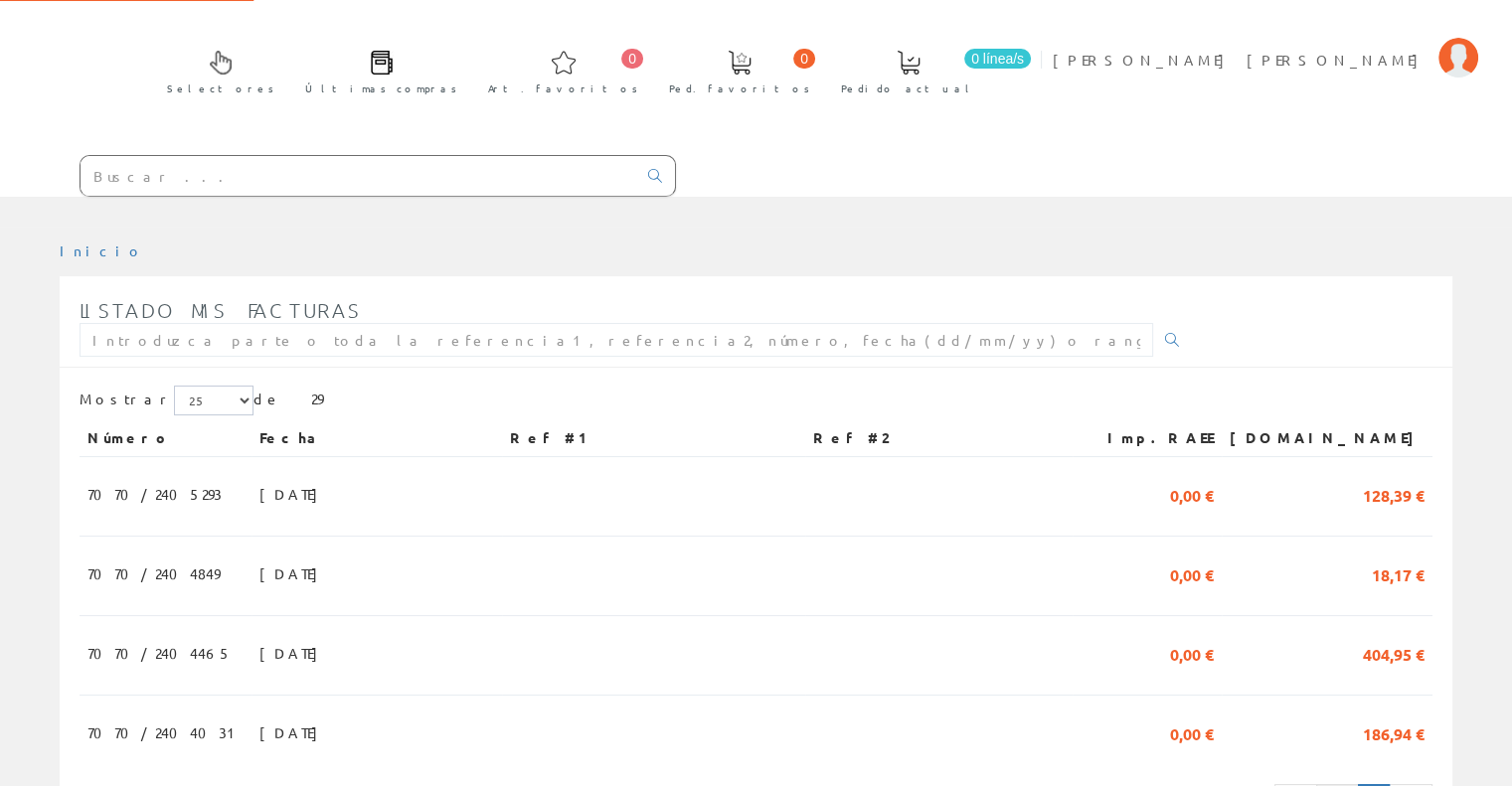 click on "1" at bounding box center [1337, 801] 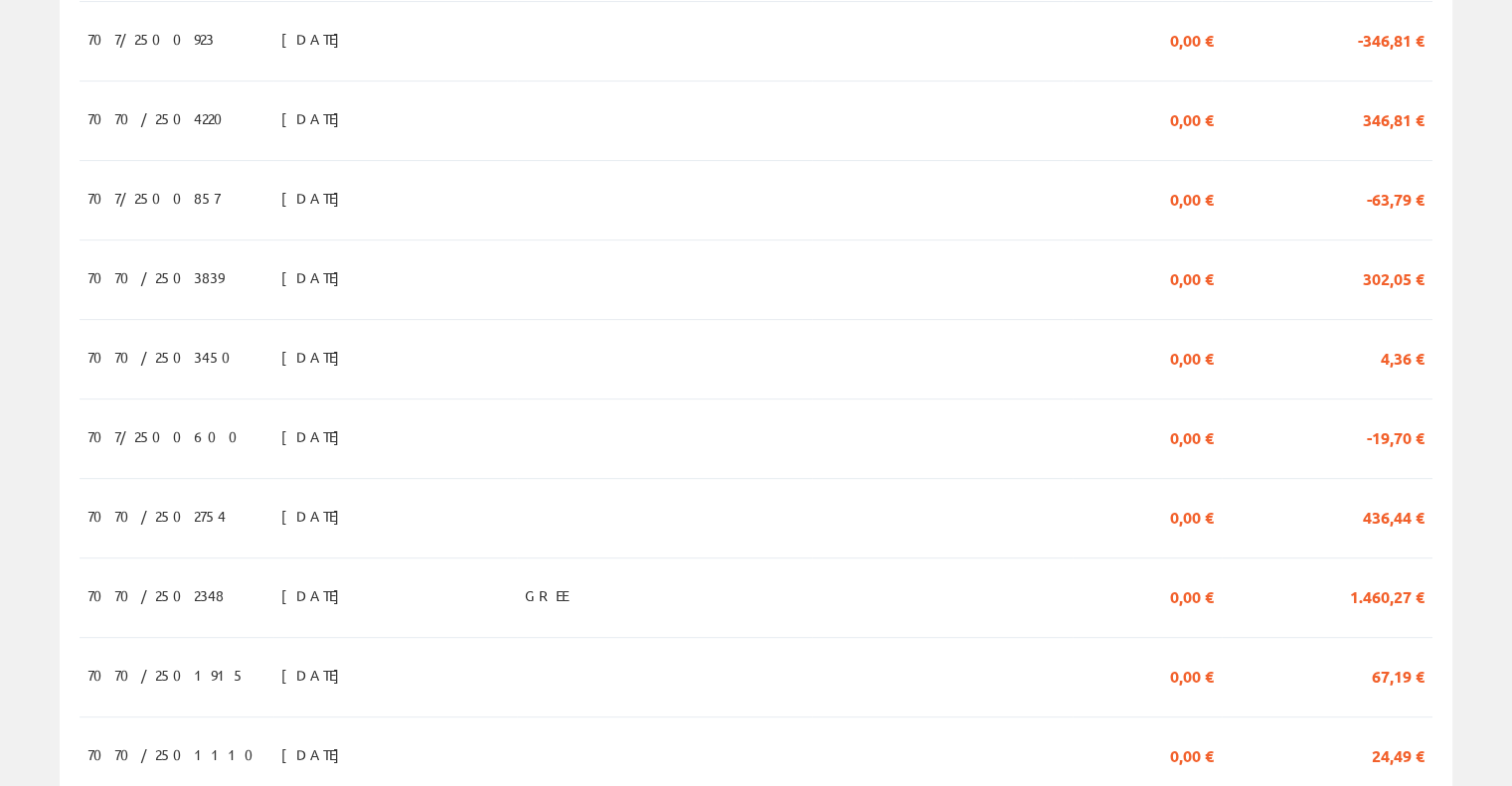 scroll, scrollTop: 643, scrollLeft: 0, axis: vertical 